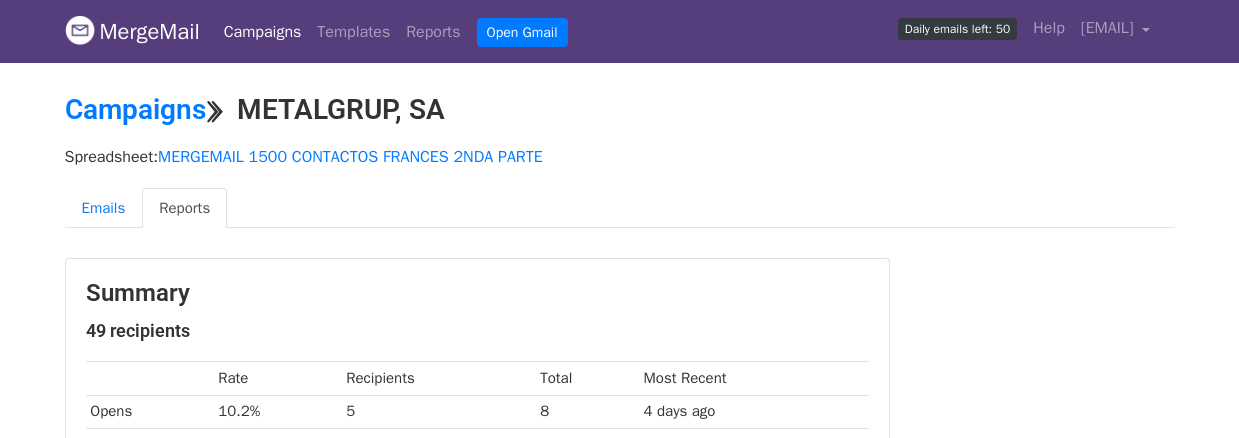 scroll, scrollTop: 100, scrollLeft: 0, axis: vertical 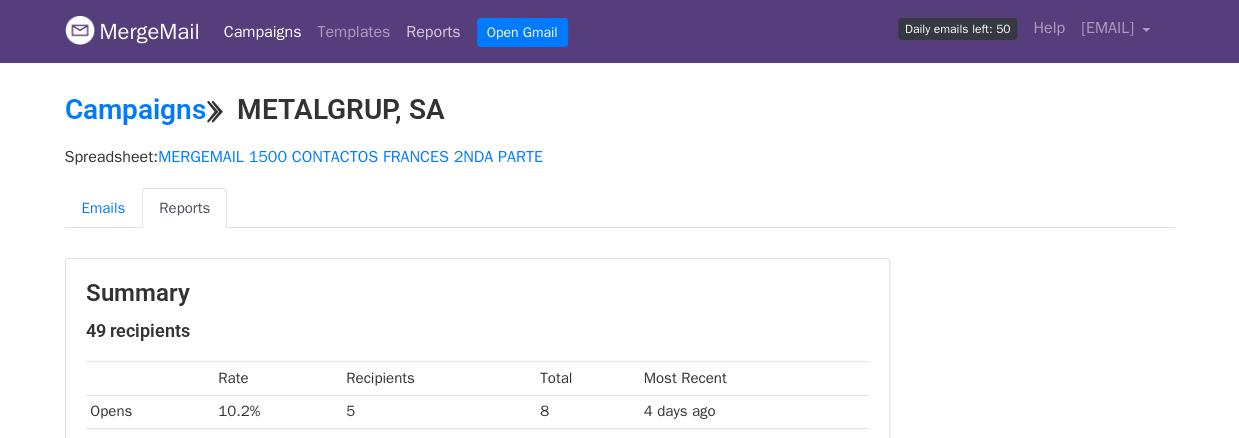 click on "Reports" at bounding box center (433, 32) 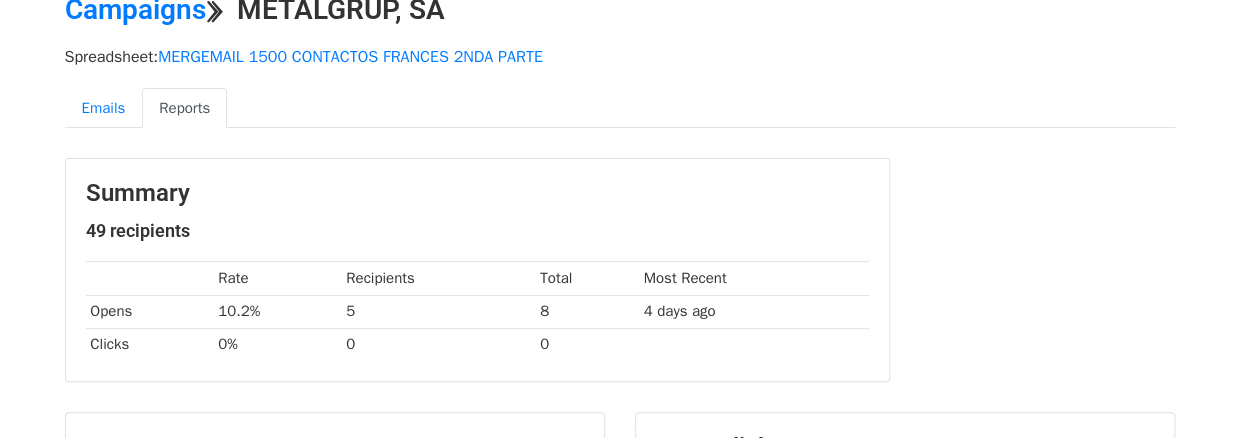 scroll, scrollTop: 0, scrollLeft: 0, axis: both 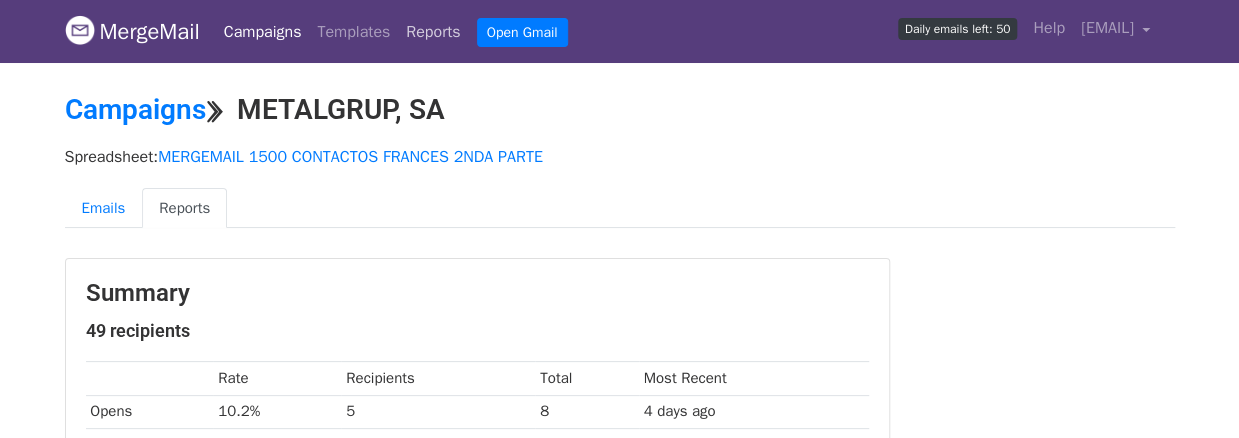 click on "Reports" at bounding box center [433, 32] 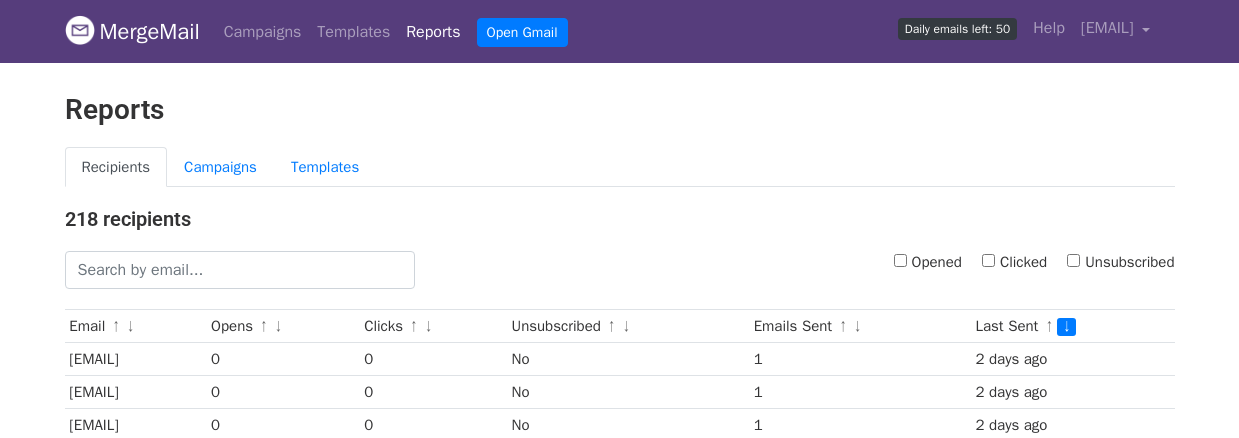 scroll, scrollTop: 0, scrollLeft: 0, axis: both 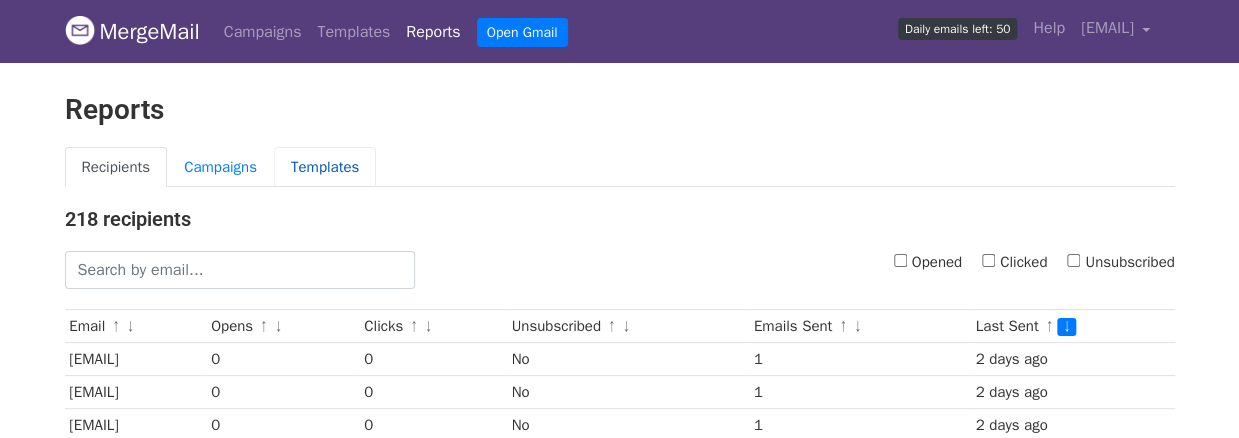 click on "Templates" at bounding box center (325, 167) 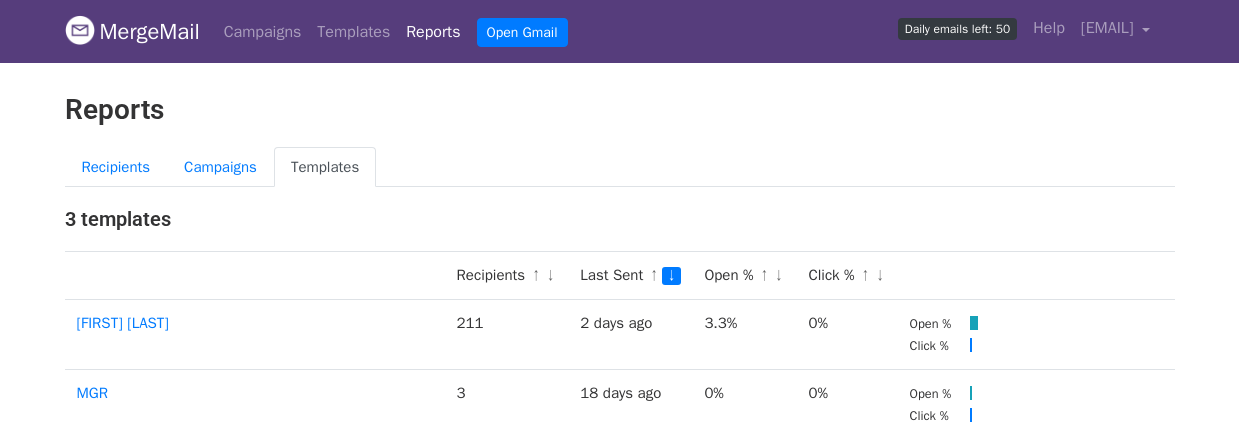 scroll, scrollTop: 0, scrollLeft: 0, axis: both 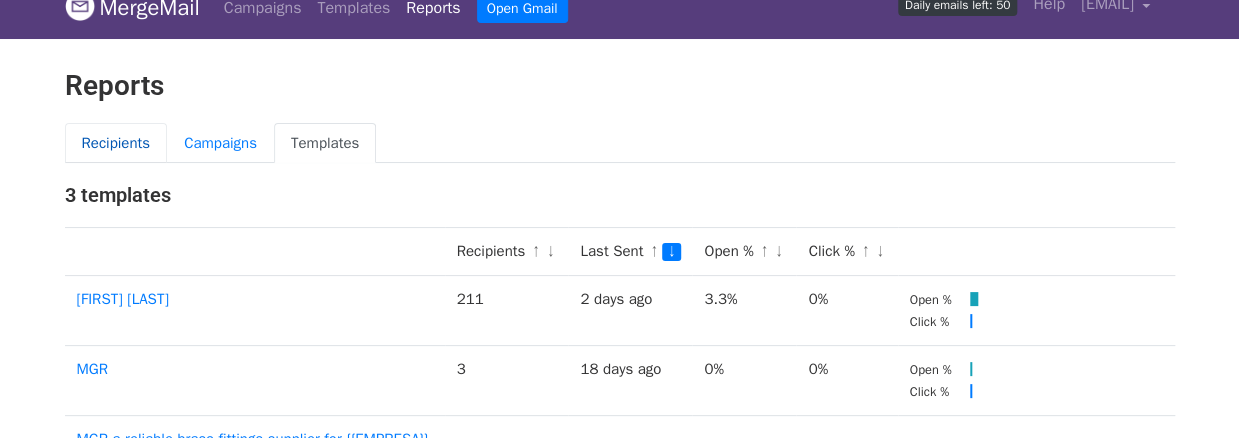 click on "Recipients" at bounding box center [116, 143] 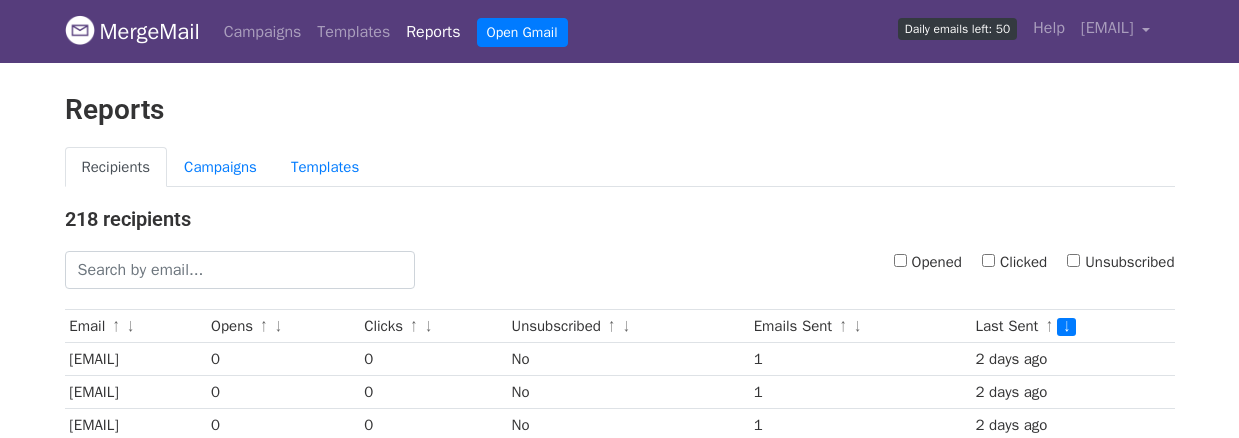 scroll, scrollTop: 0, scrollLeft: 0, axis: both 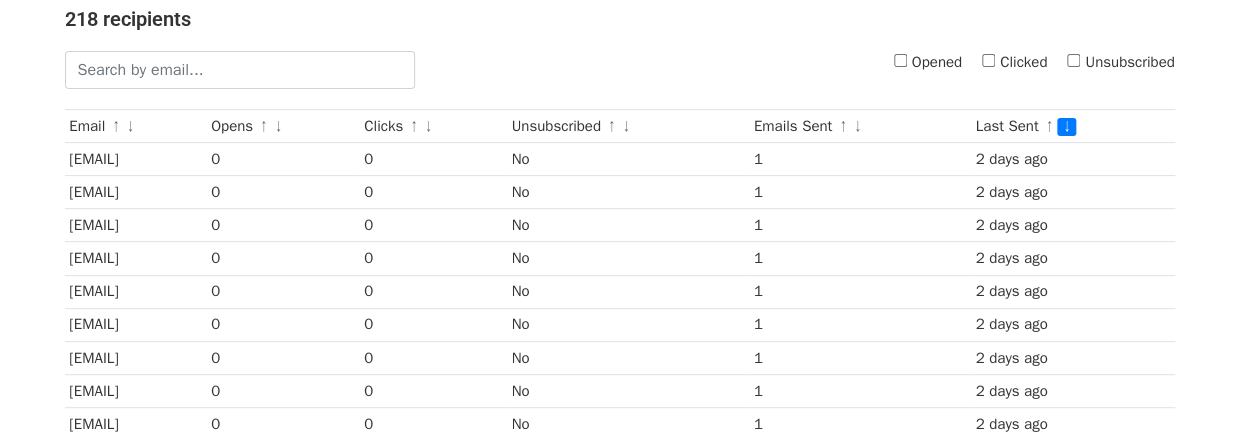 click on "Opened" at bounding box center [900, 60] 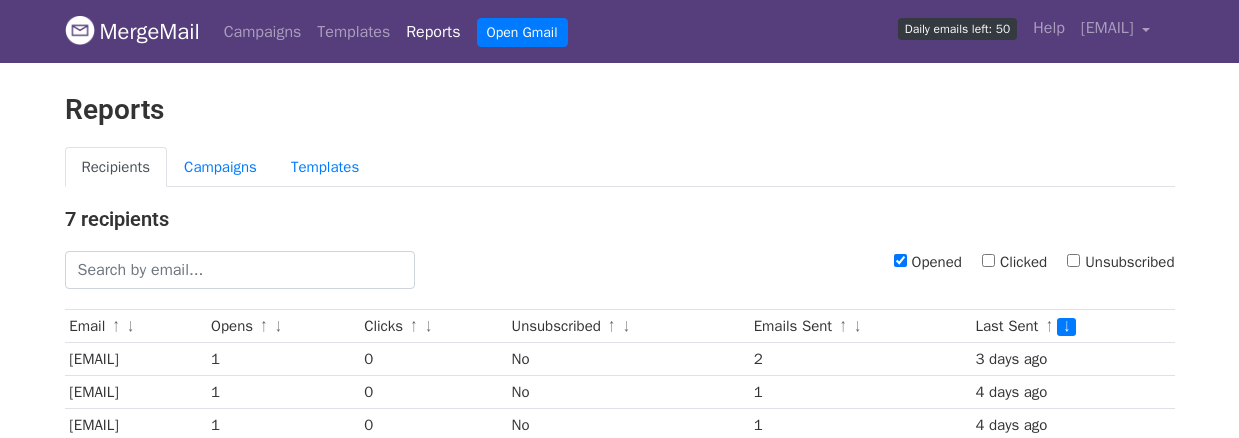 scroll, scrollTop: 0, scrollLeft: 0, axis: both 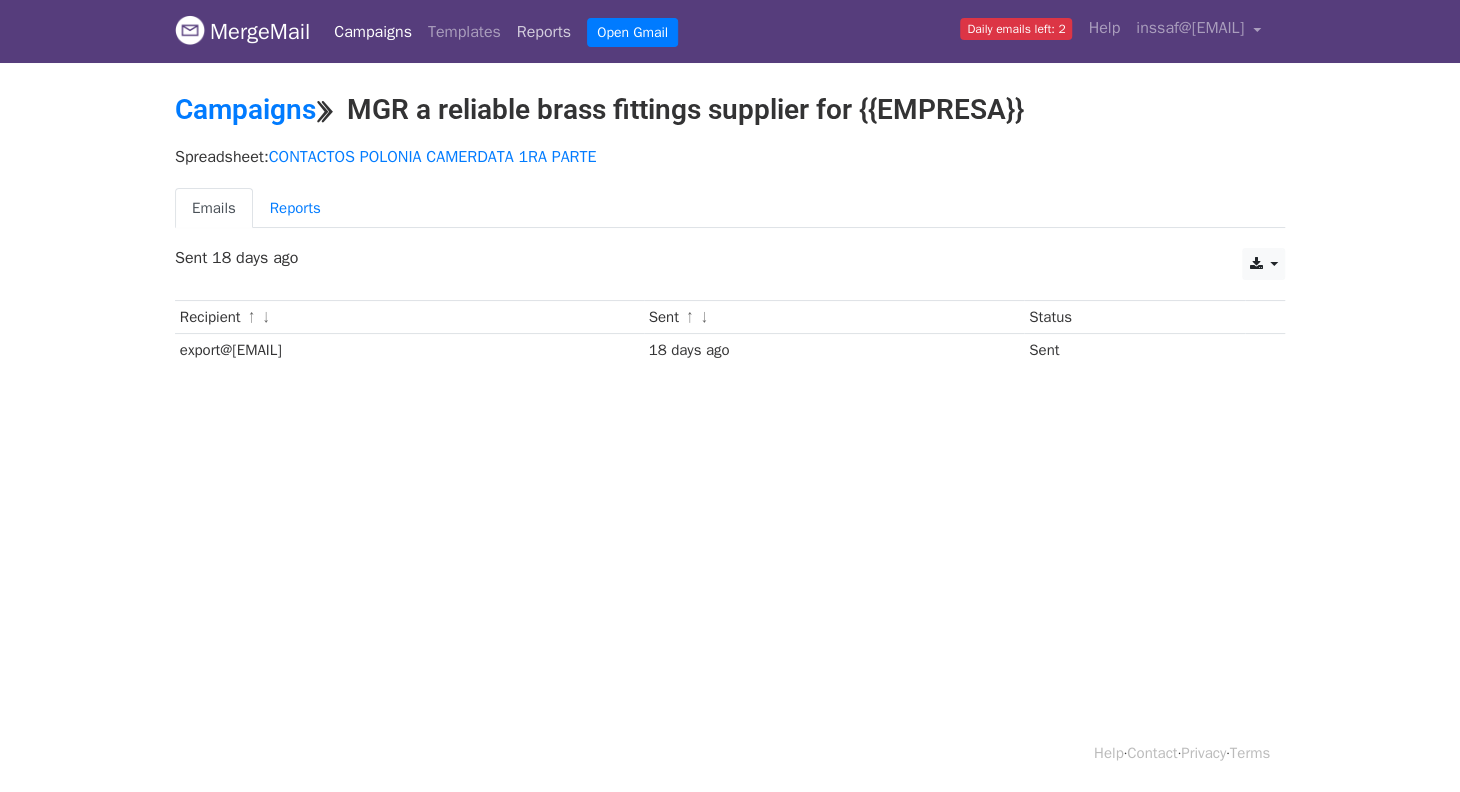 click on "Reports" at bounding box center (544, 32) 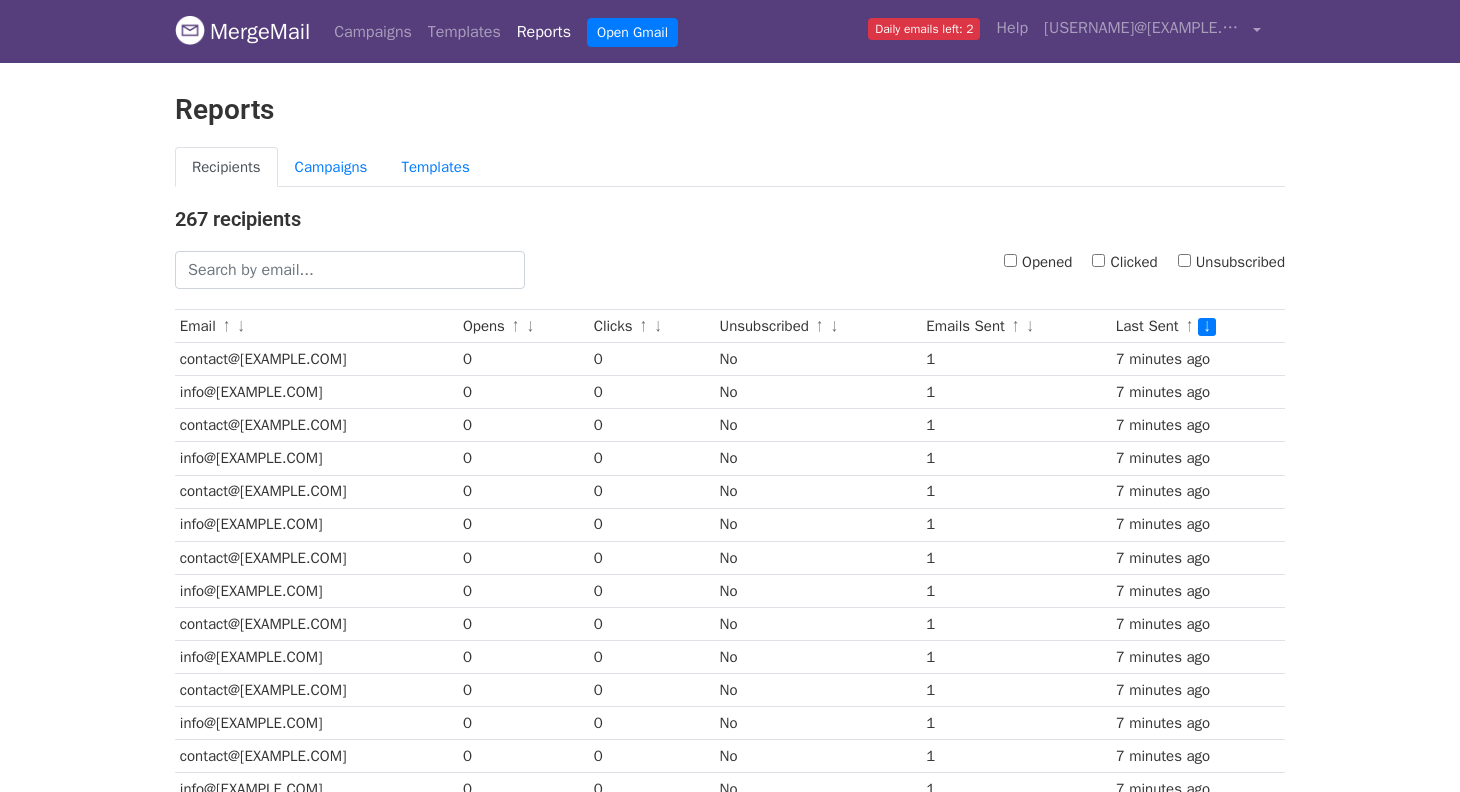 scroll, scrollTop: 0, scrollLeft: 0, axis: both 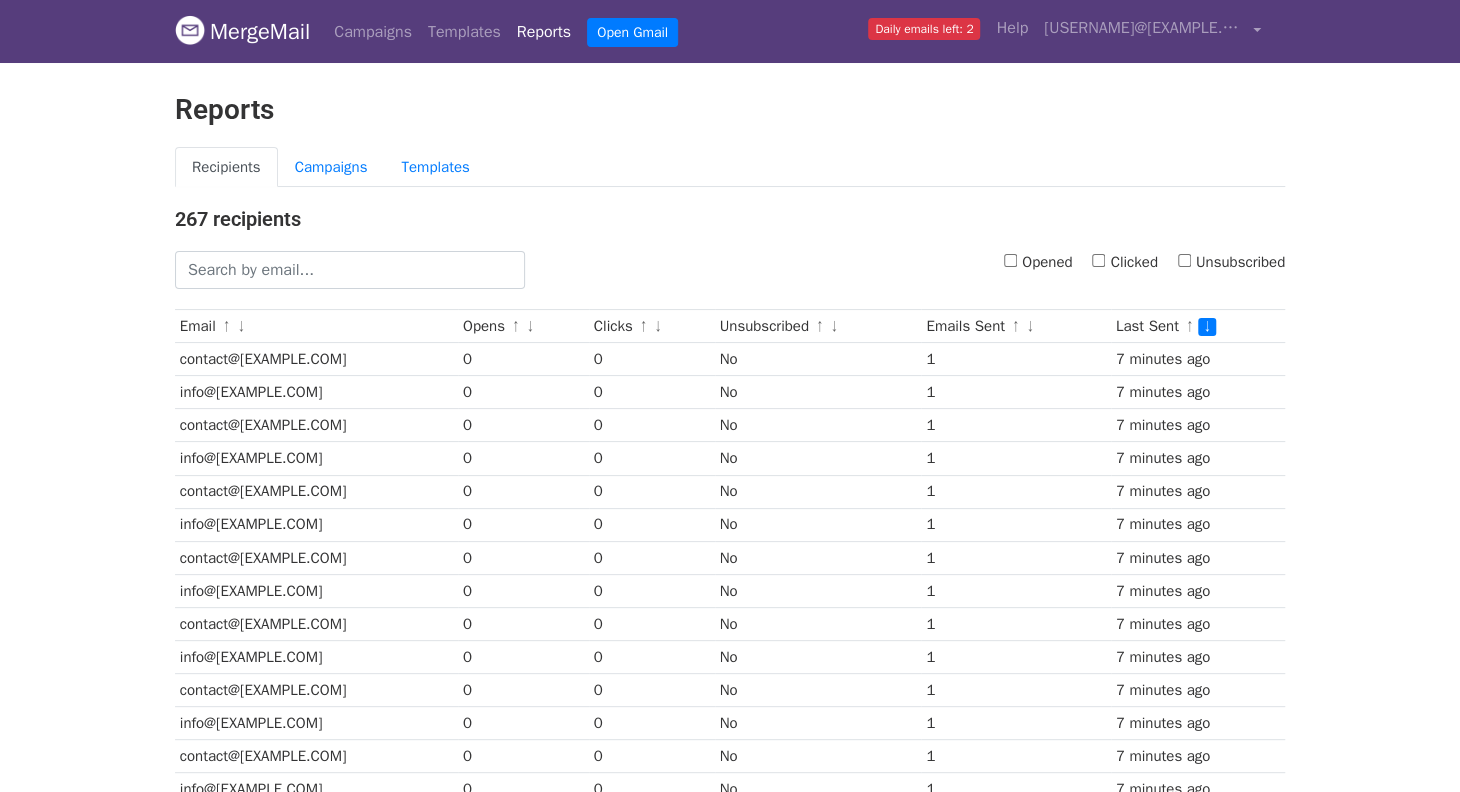 click on "Opened" at bounding box center [1038, 262] 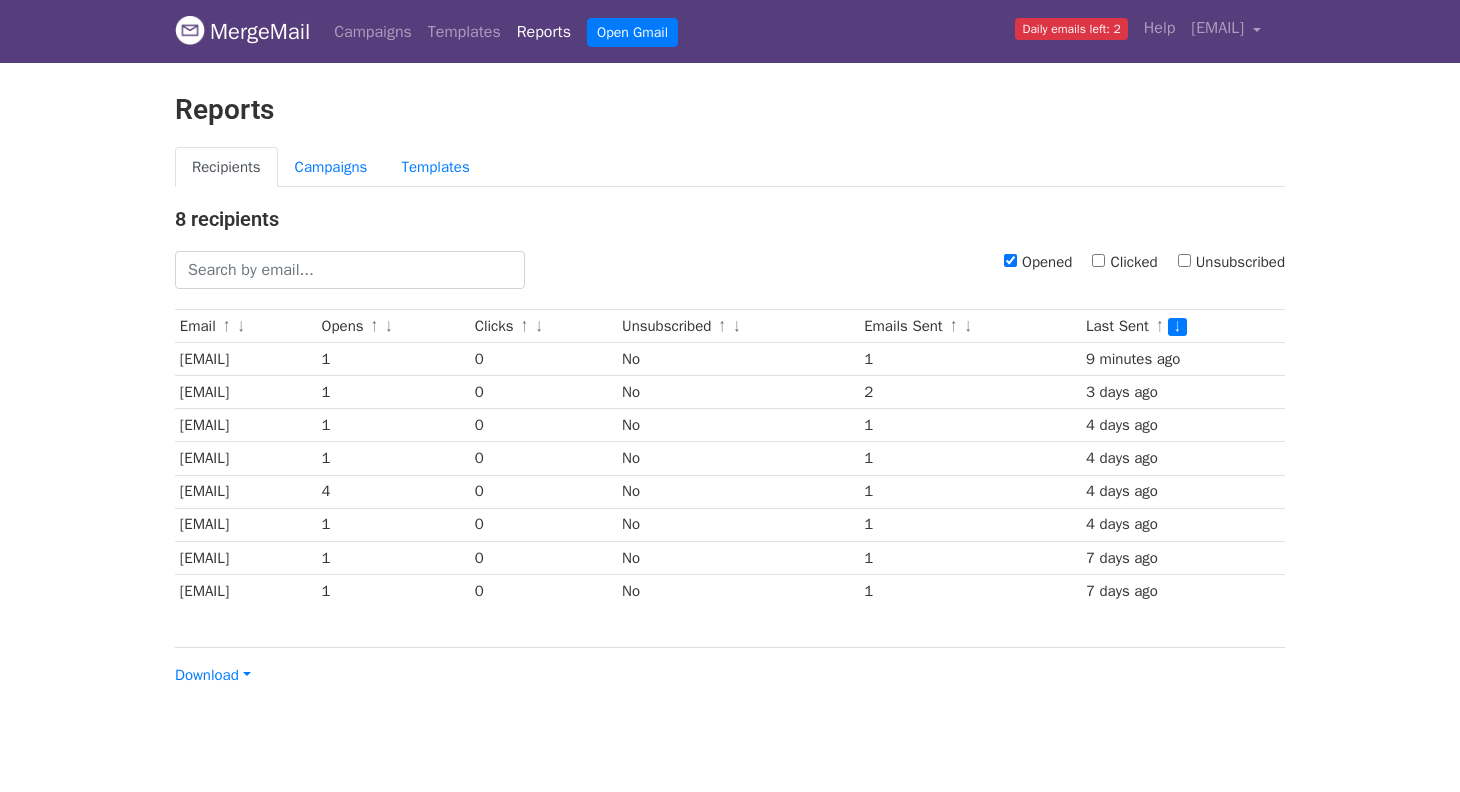 scroll, scrollTop: 0, scrollLeft: 0, axis: both 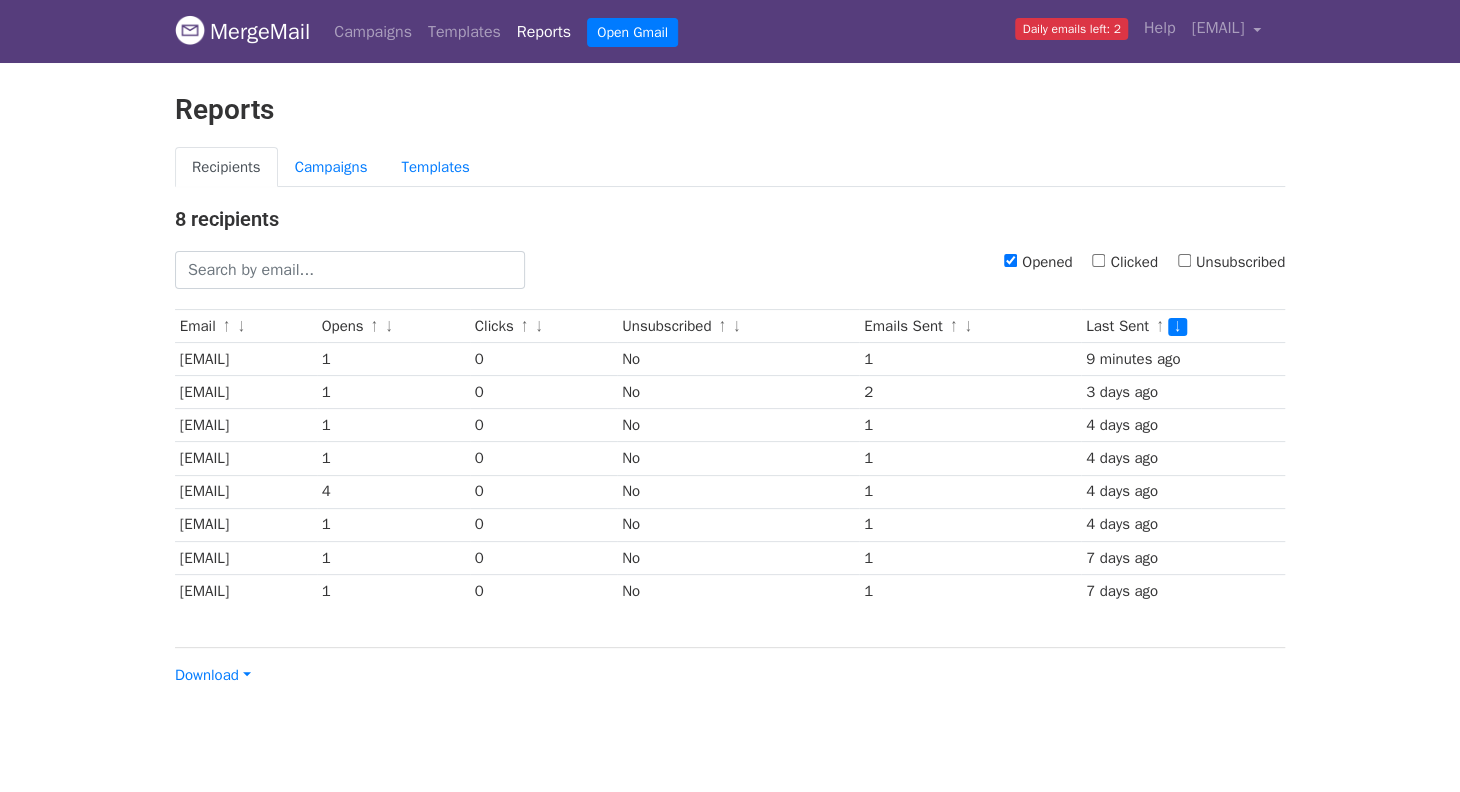 click on "Reports" at bounding box center [730, 120] 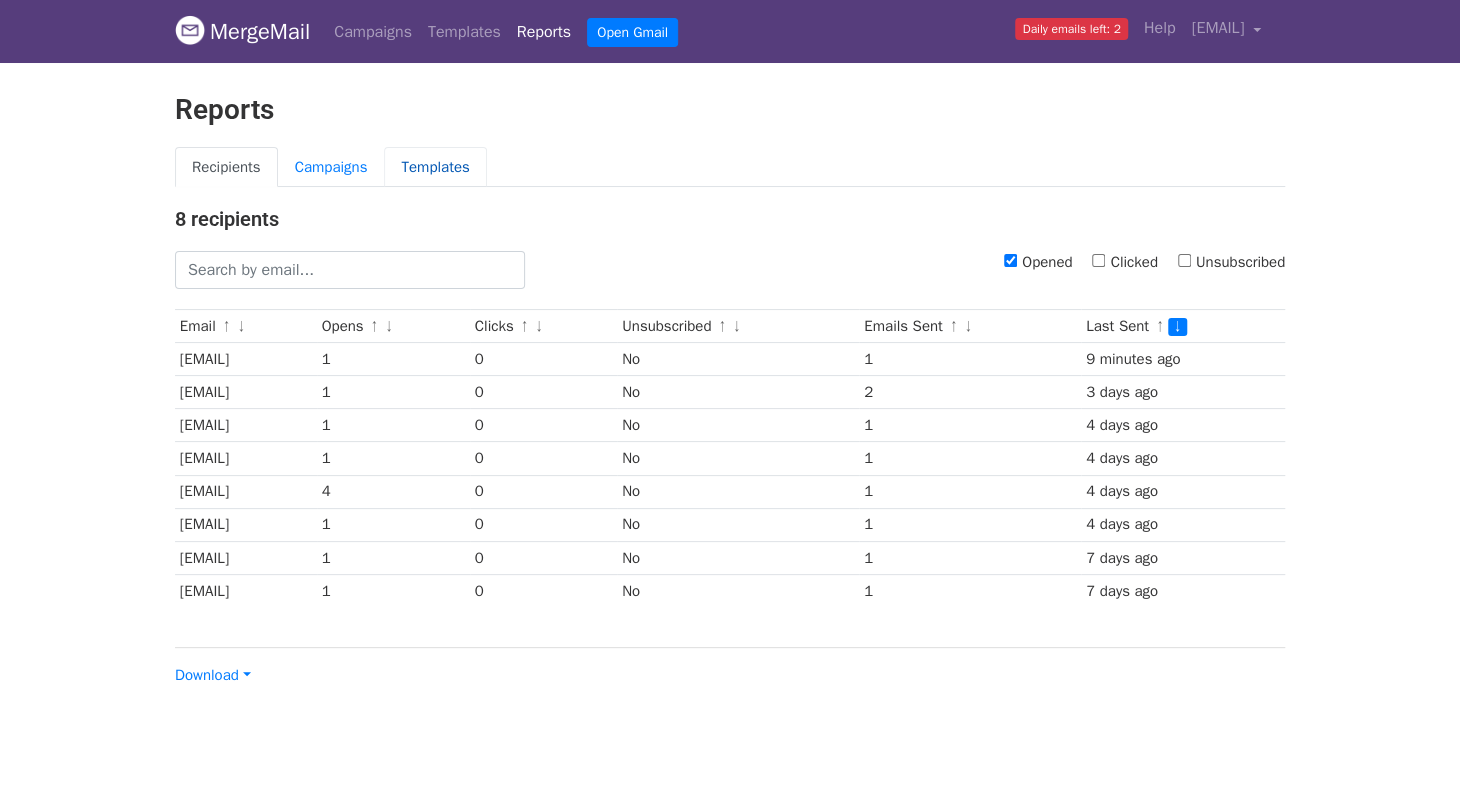 click on "Templates" at bounding box center (435, 167) 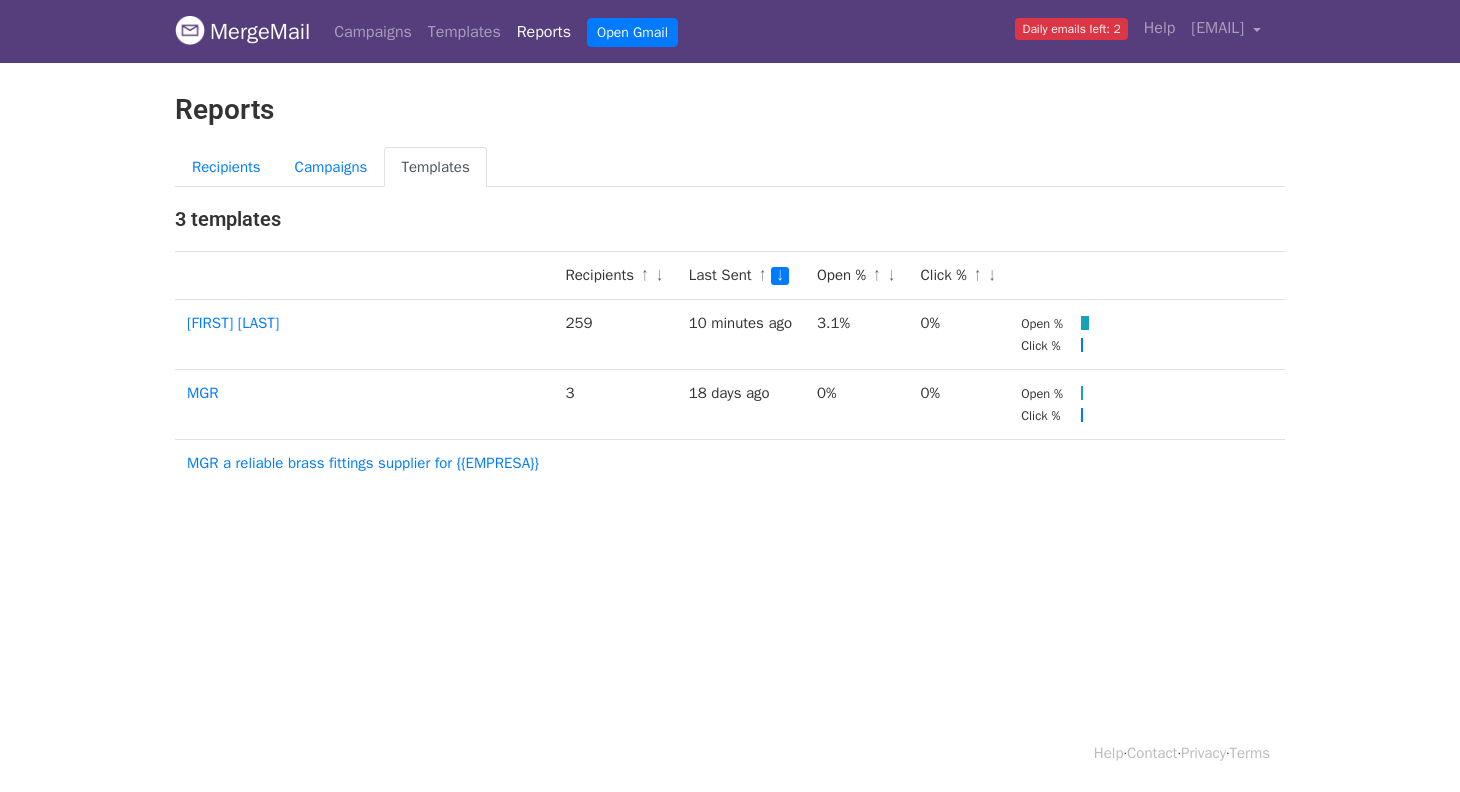 scroll, scrollTop: 0, scrollLeft: 0, axis: both 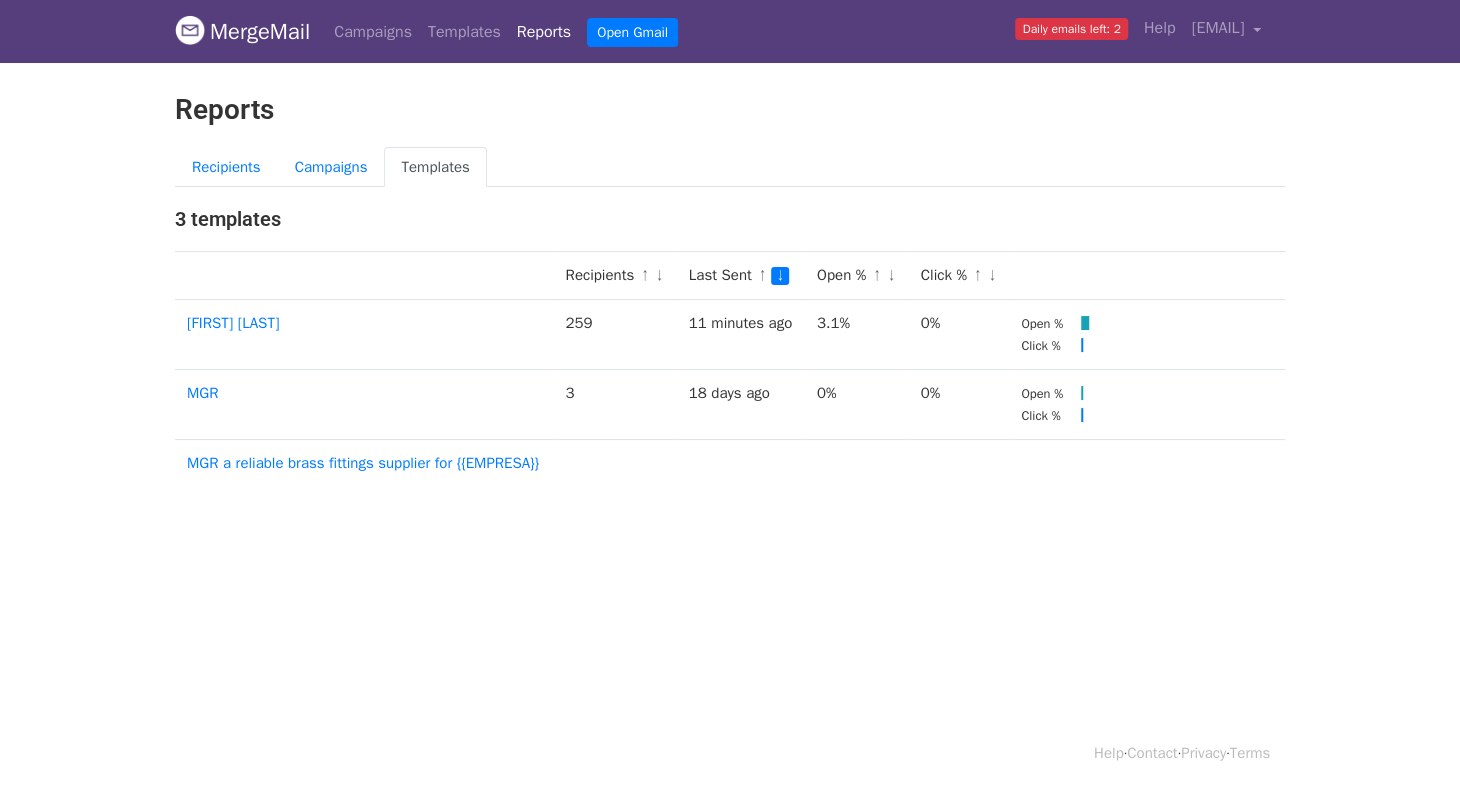 click on "Reports" at bounding box center (544, 32) 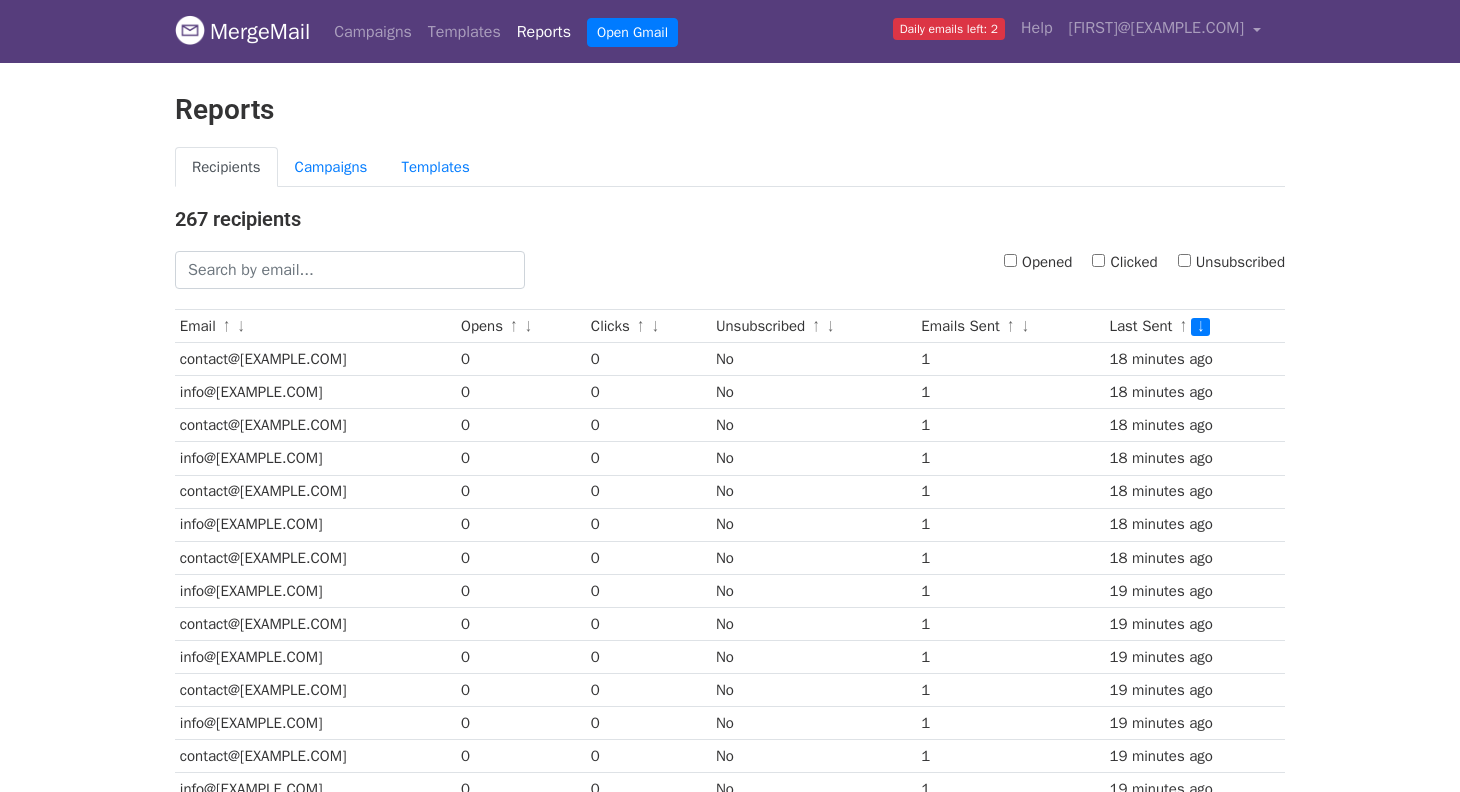 scroll, scrollTop: 0, scrollLeft: 0, axis: both 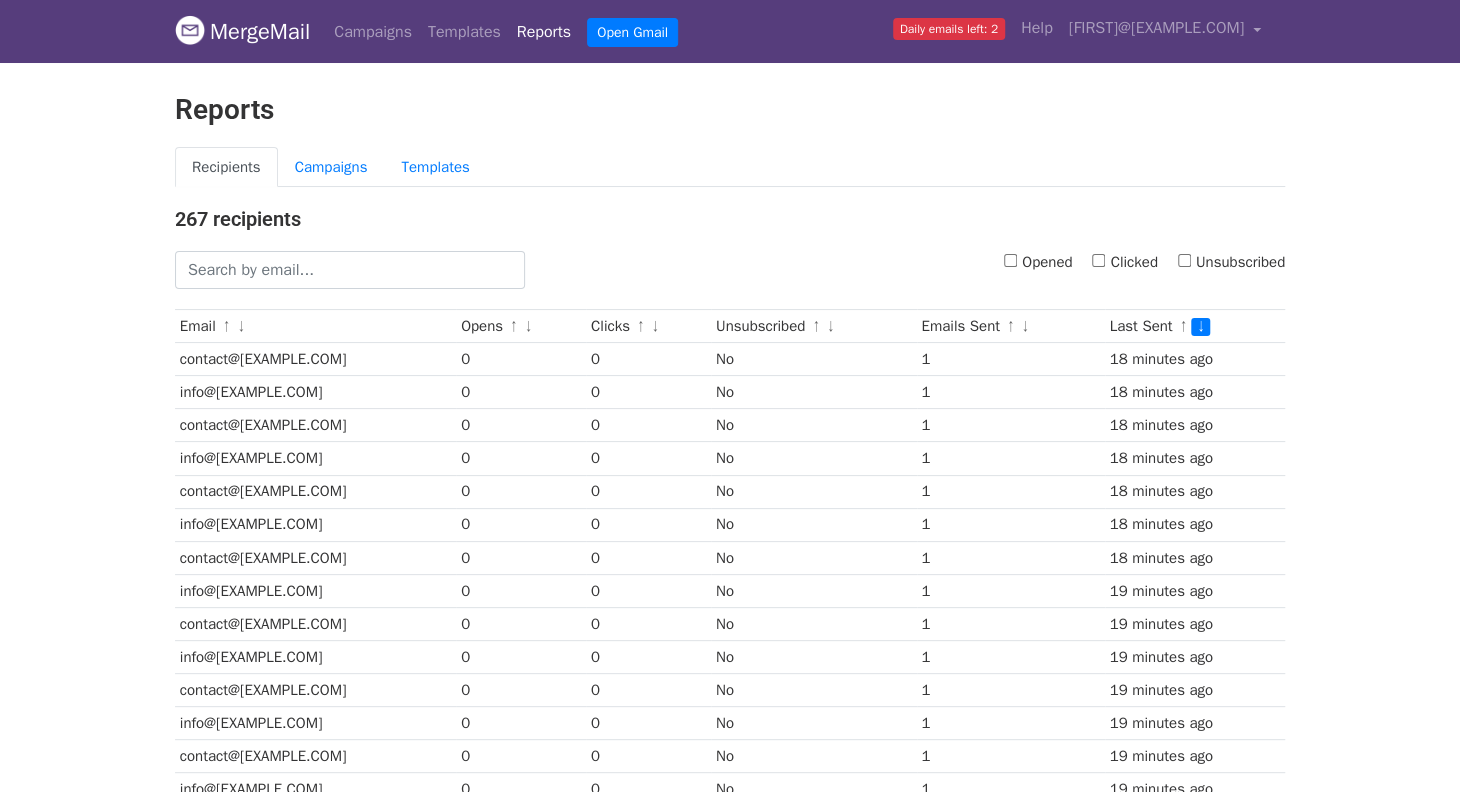 click on "Opened" at bounding box center [1010, 260] 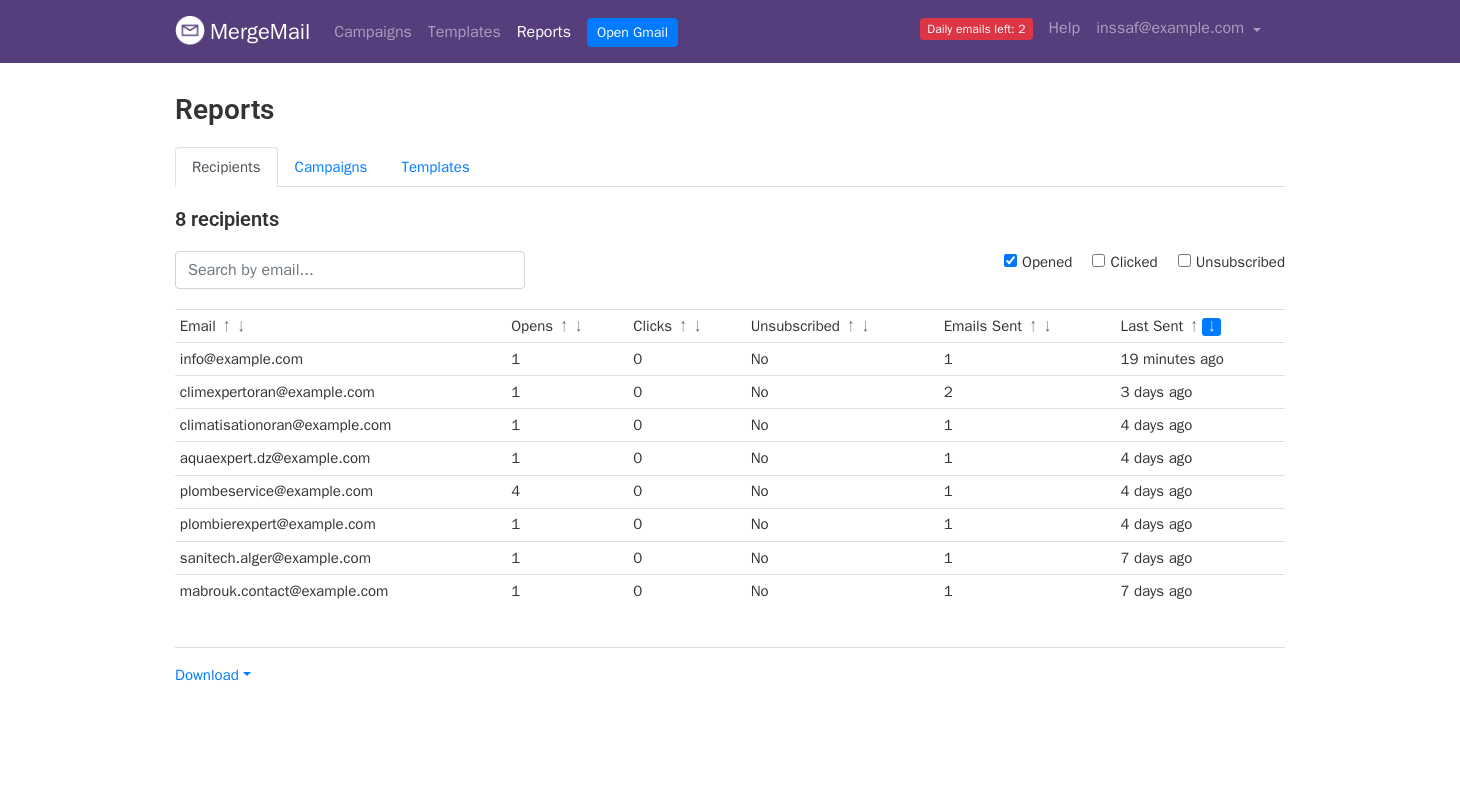 scroll, scrollTop: 0, scrollLeft: 0, axis: both 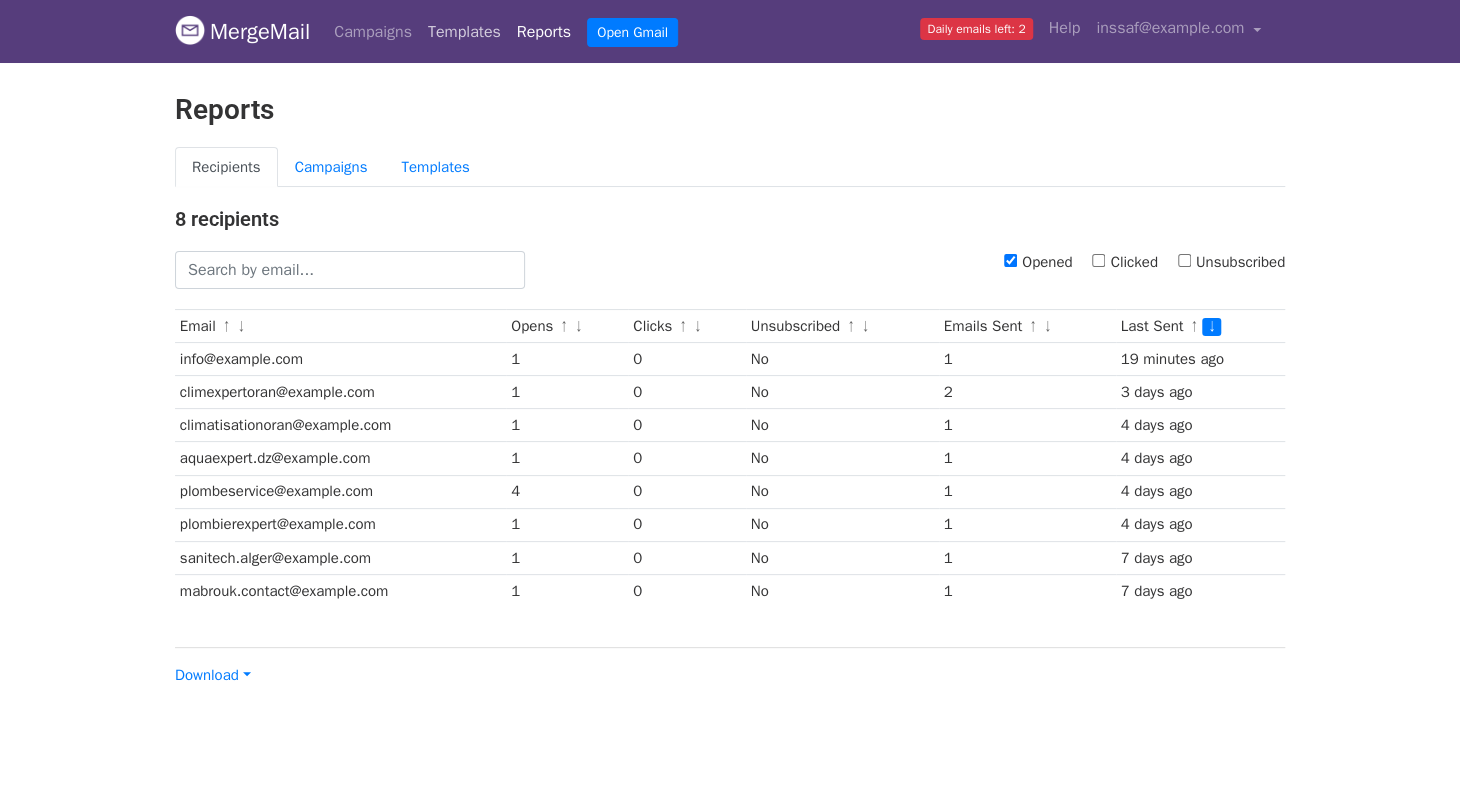 click on "Templates" at bounding box center [464, 32] 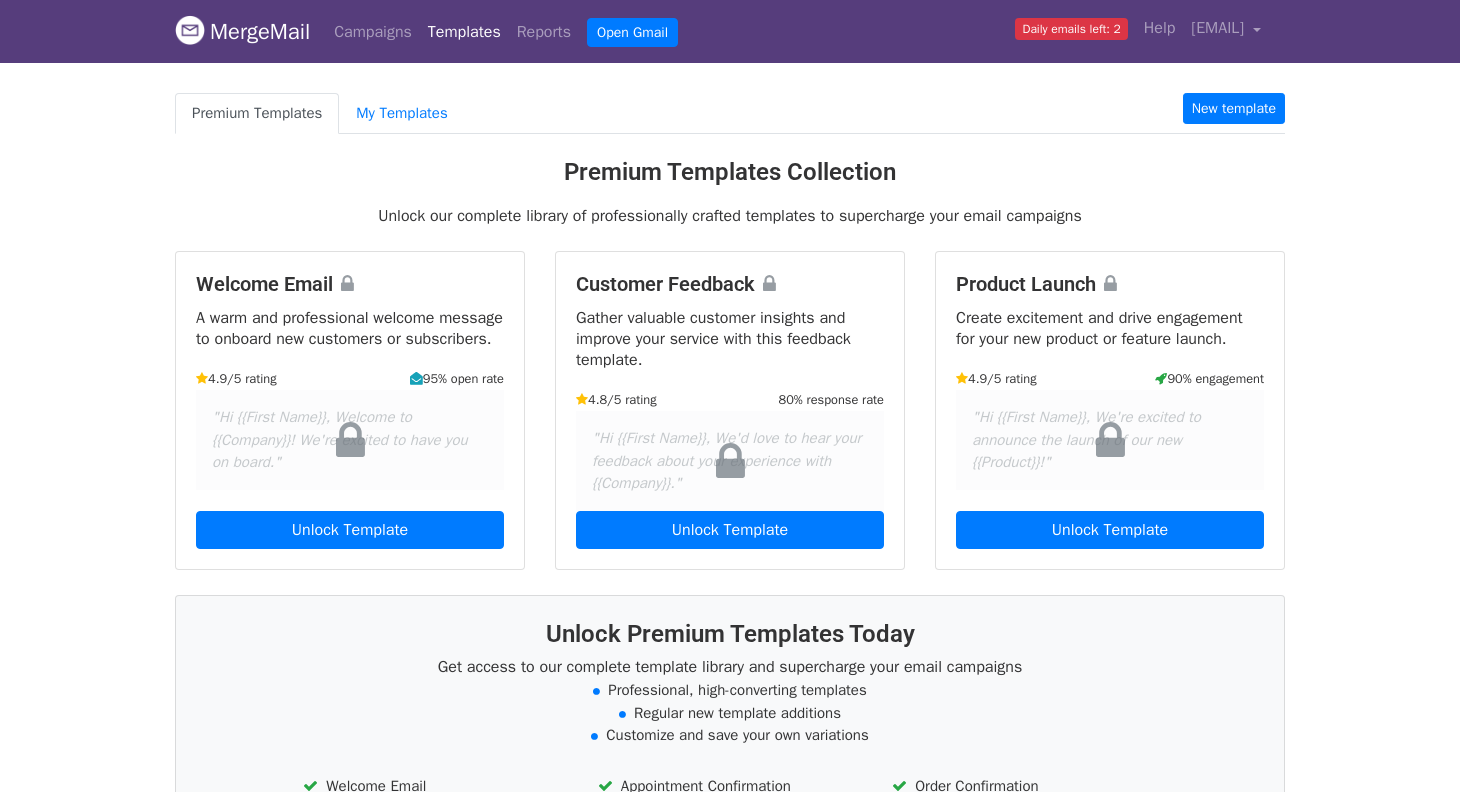 scroll, scrollTop: 0, scrollLeft: 0, axis: both 